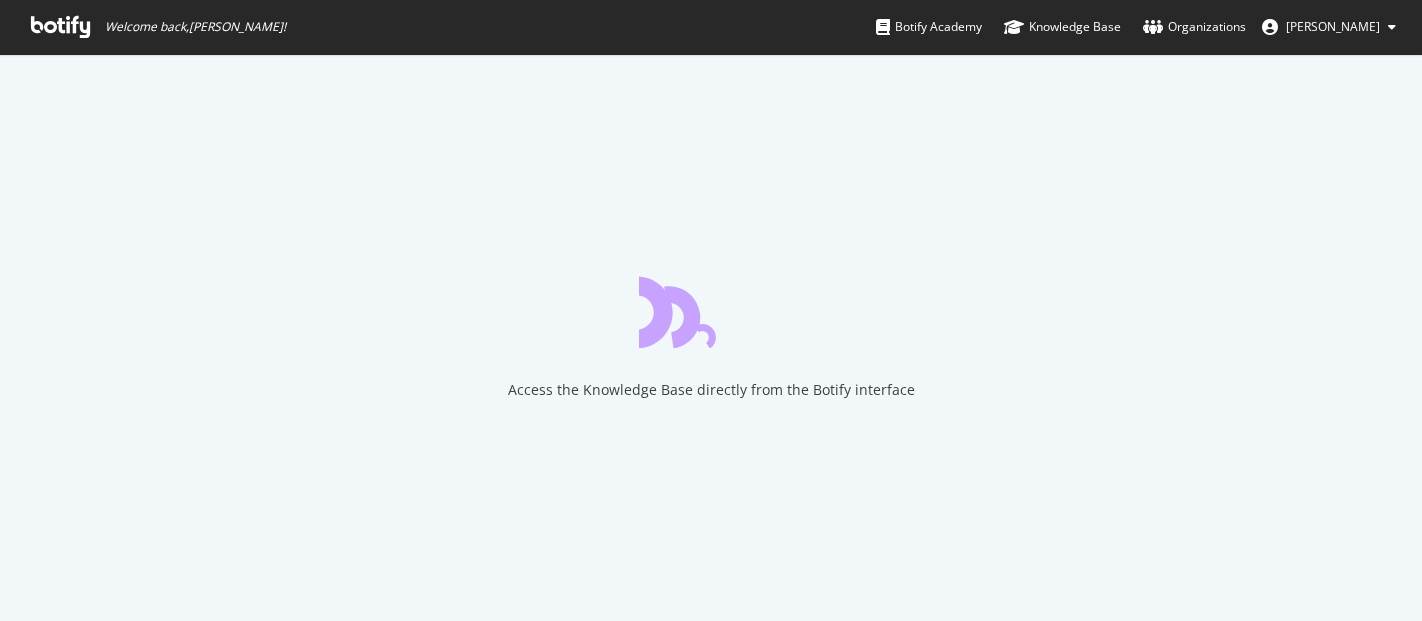 scroll, scrollTop: 0, scrollLeft: 0, axis: both 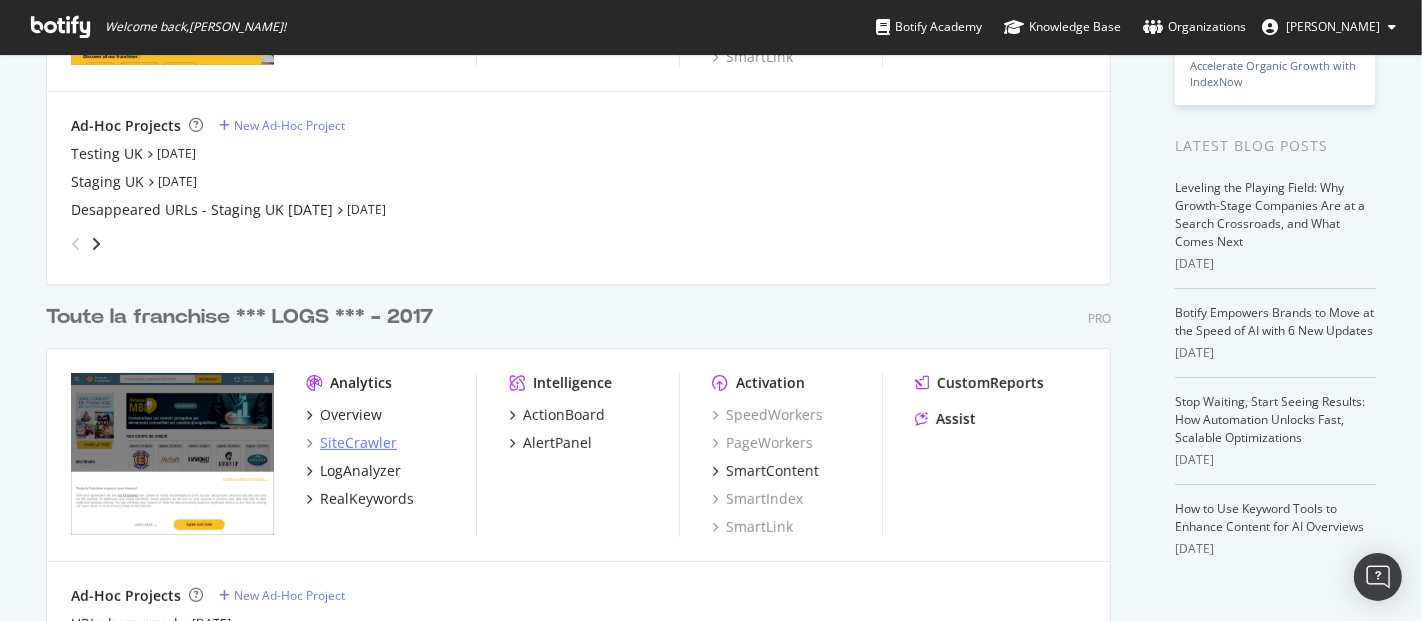 click on "SiteCrawler" at bounding box center [358, 443] 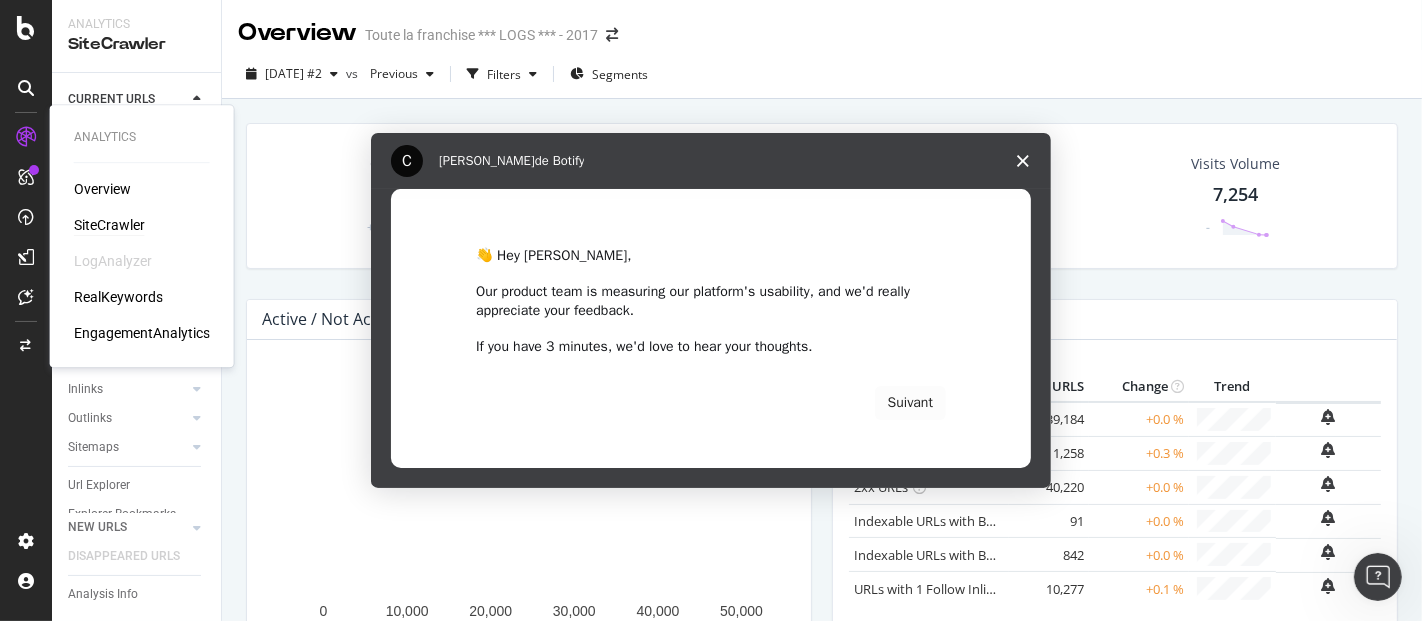 scroll, scrollTop: 0, scrollLeft: 0, axis: both 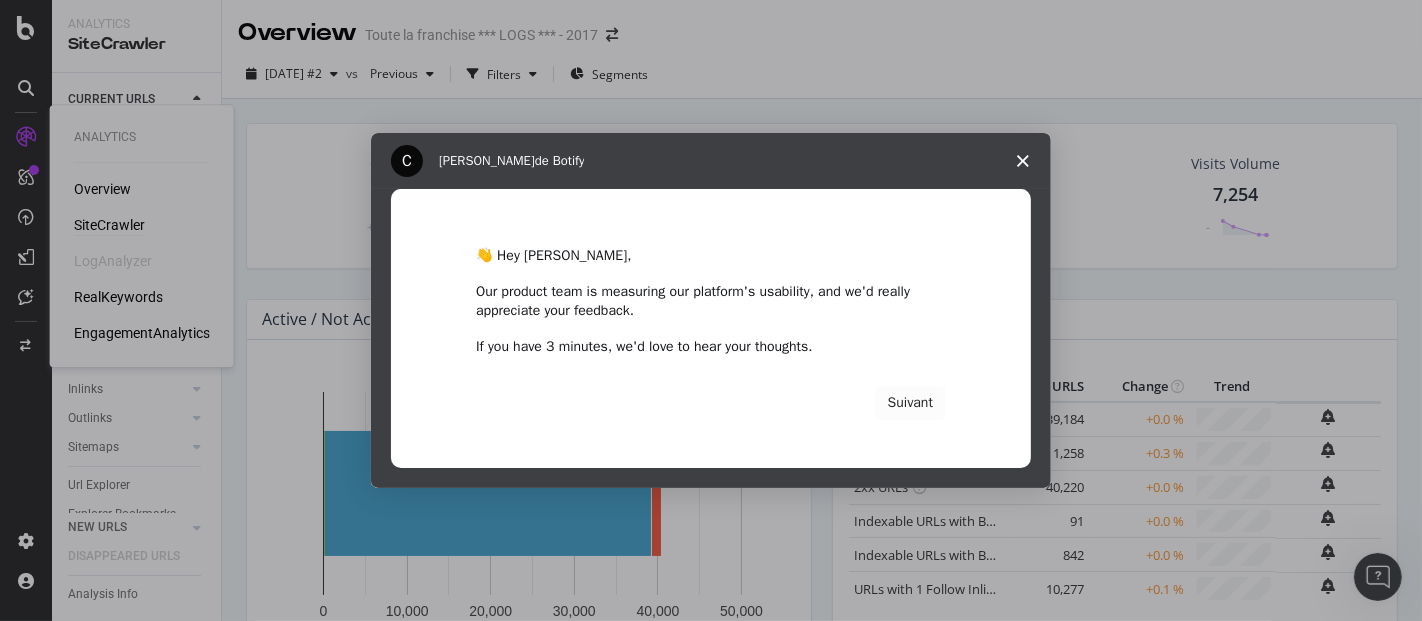 click at bounding box center [1023, 161] 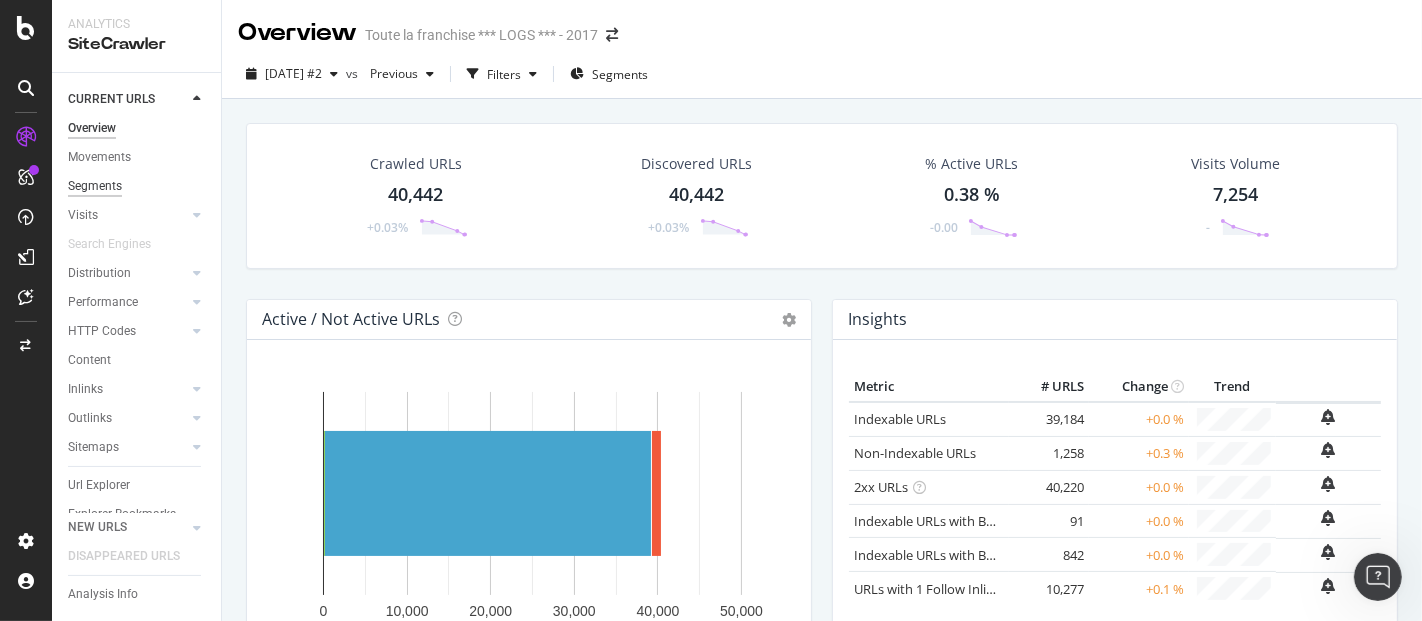 click on "Segments" at bounding box center [95, 186] 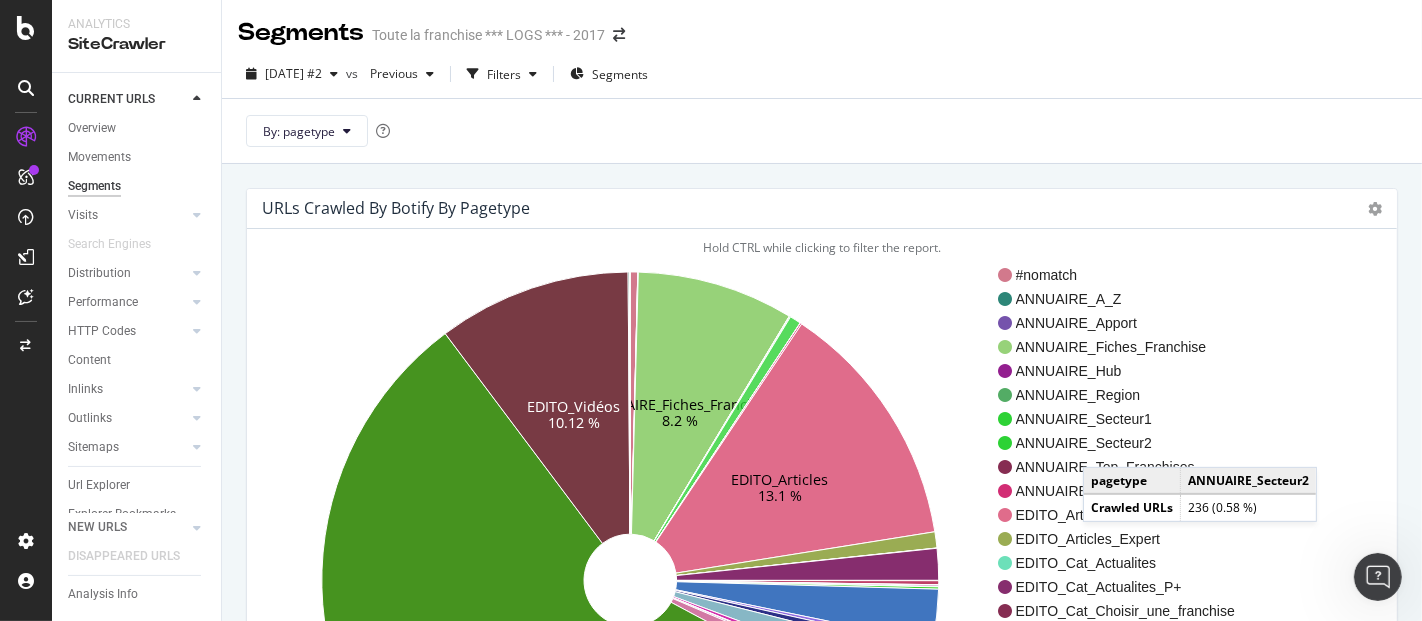 click on "ANNUAIRE_Secteur2" at bounding box center (1138, 443) 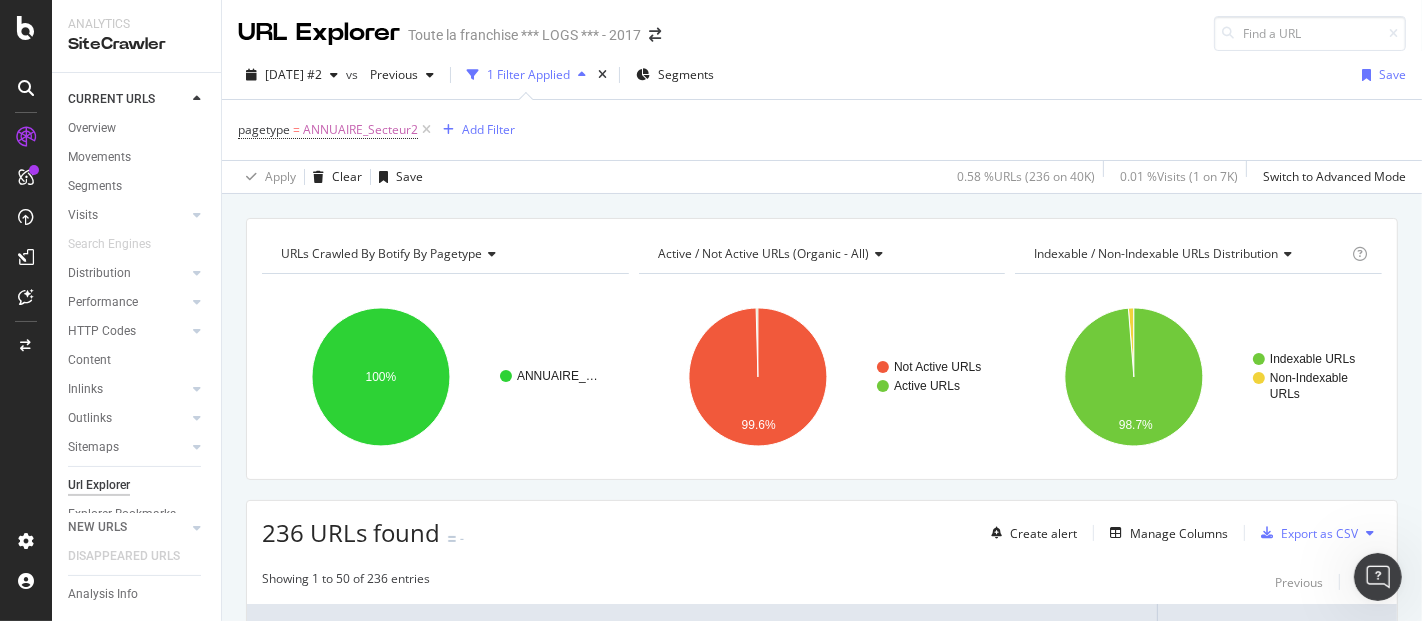 scroll, scrollTop: 310, scrollLeft: 0, axis: vertical 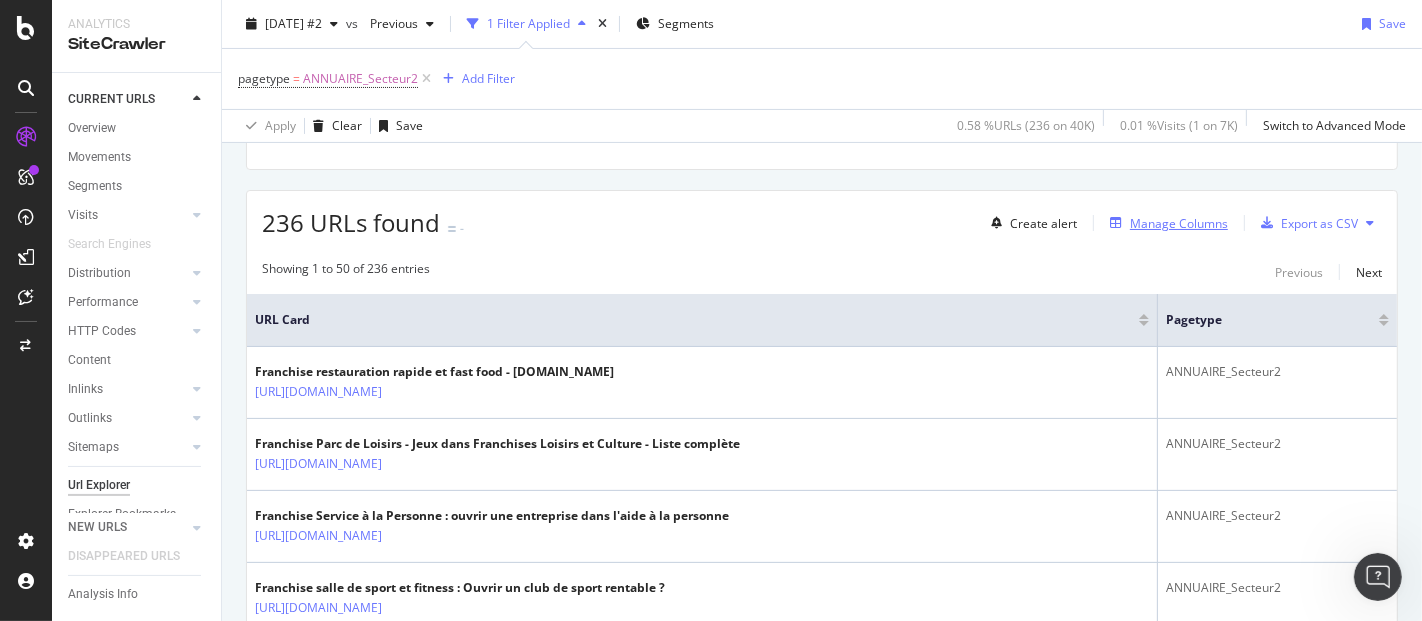 click on "Manage Columns" at bounding box center [1179, 223] 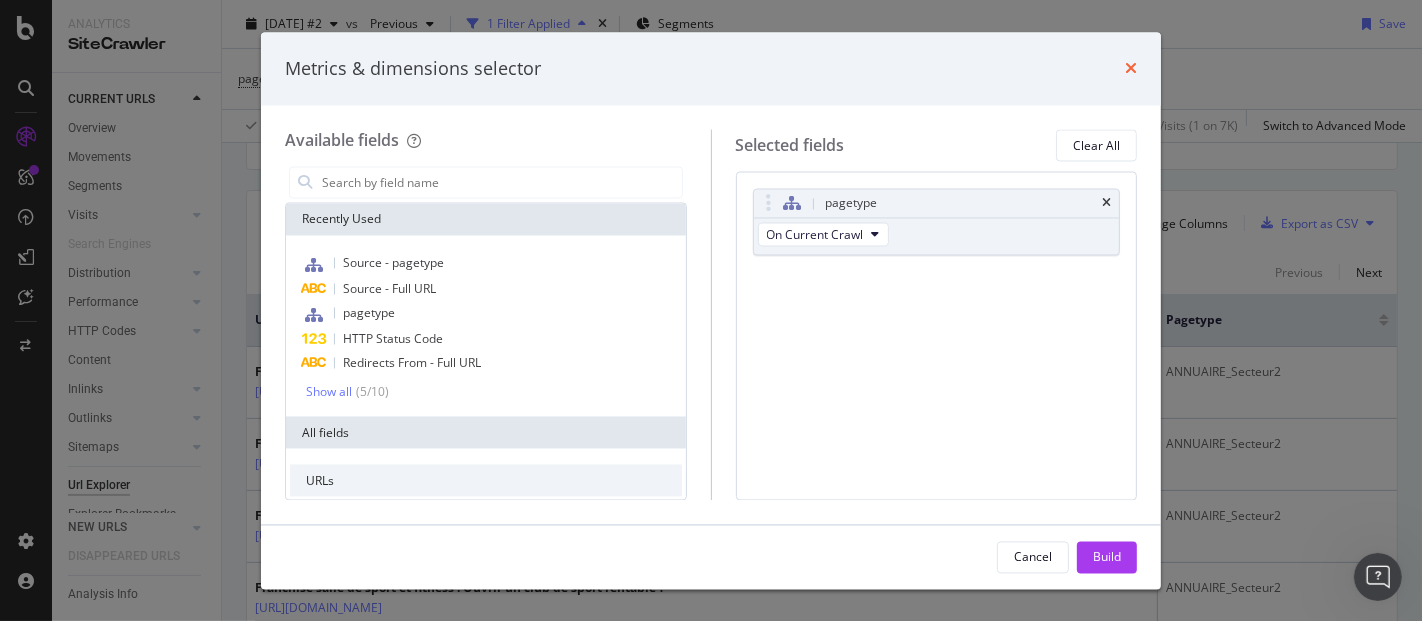 click at bounding box center [1131, 69] 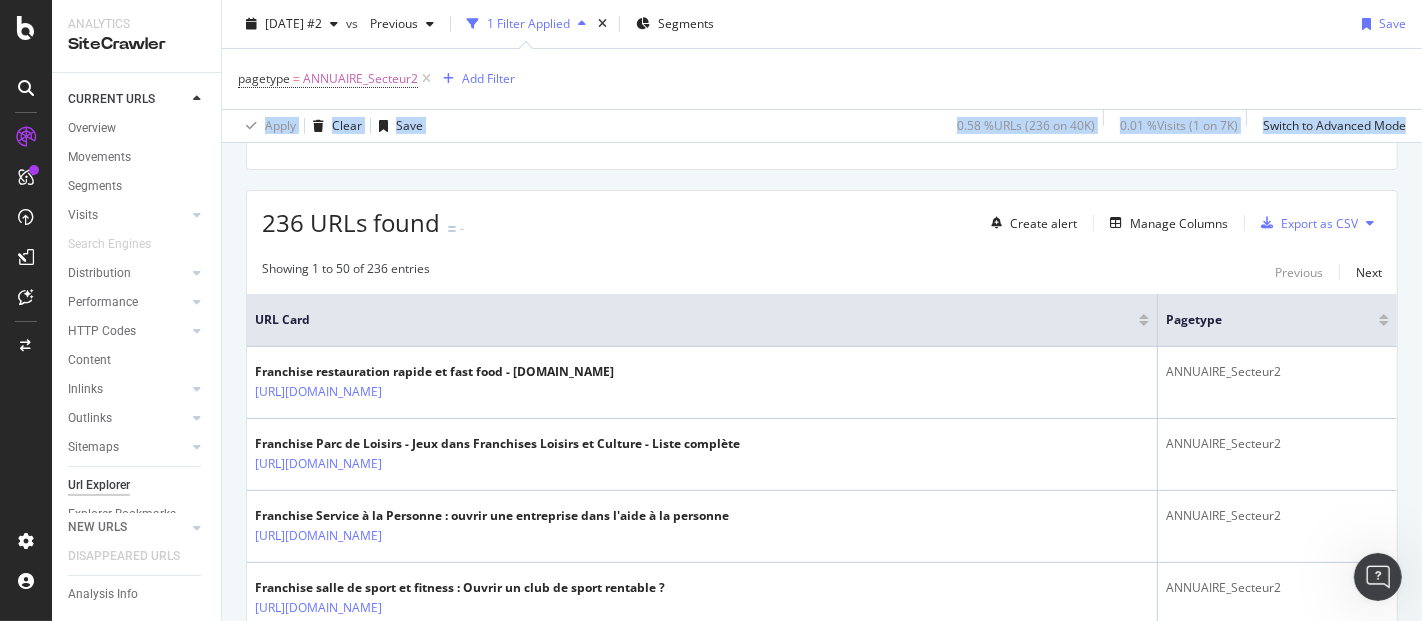 drag, startPoint x: 1404, startPoint y: 116, endPoint x: 1404, endPoint y: 72, distance: 44 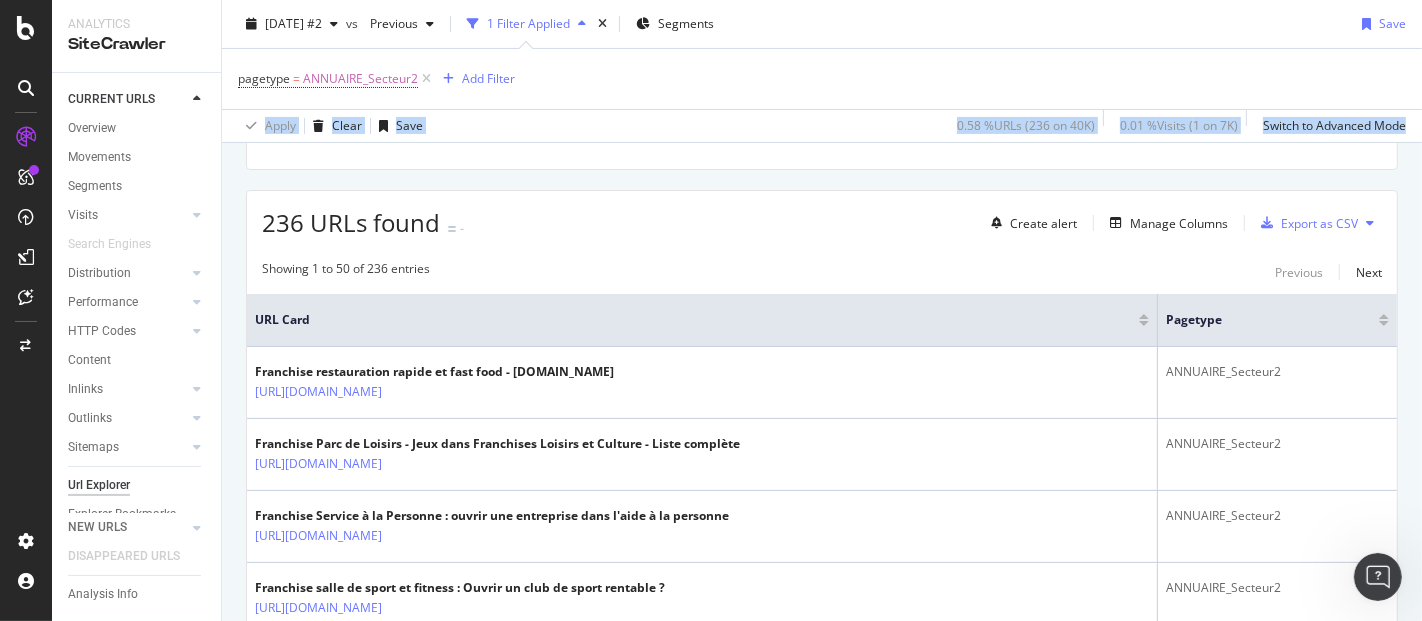 scroll, scrollTop: 0, scrollLeft: 0, axis: both 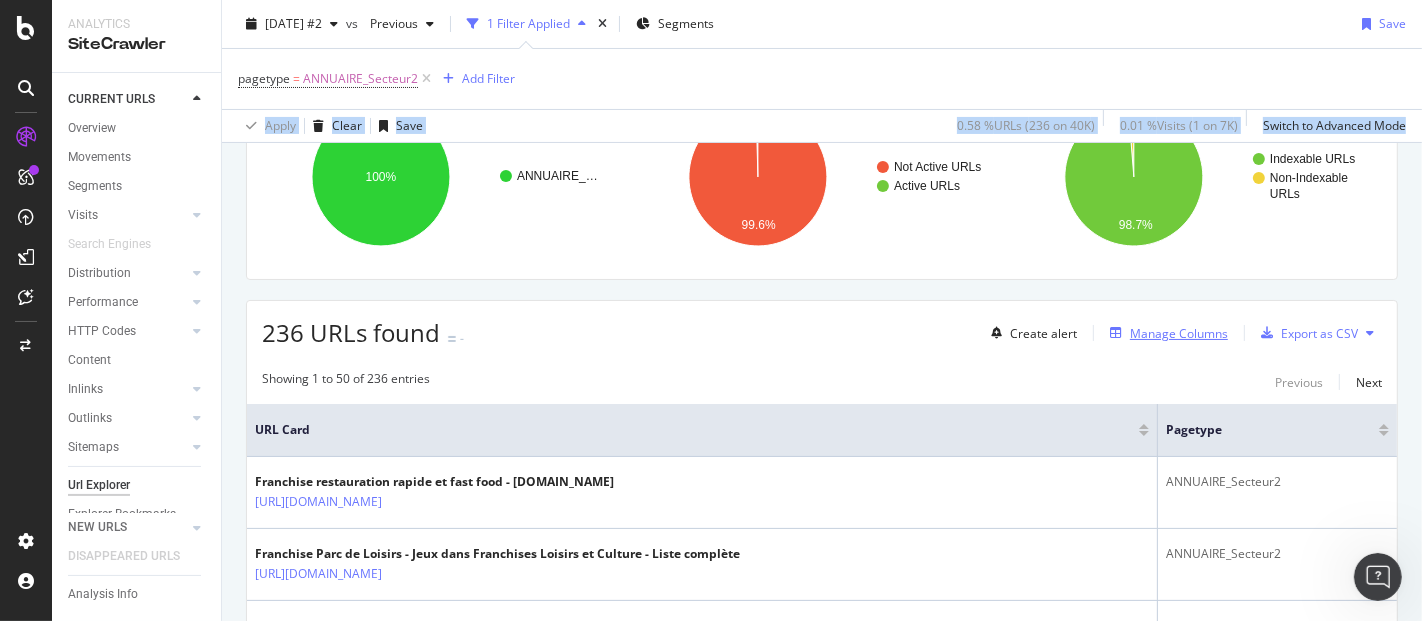 click on "Manage Columns" at bounding box center (1179, 333) 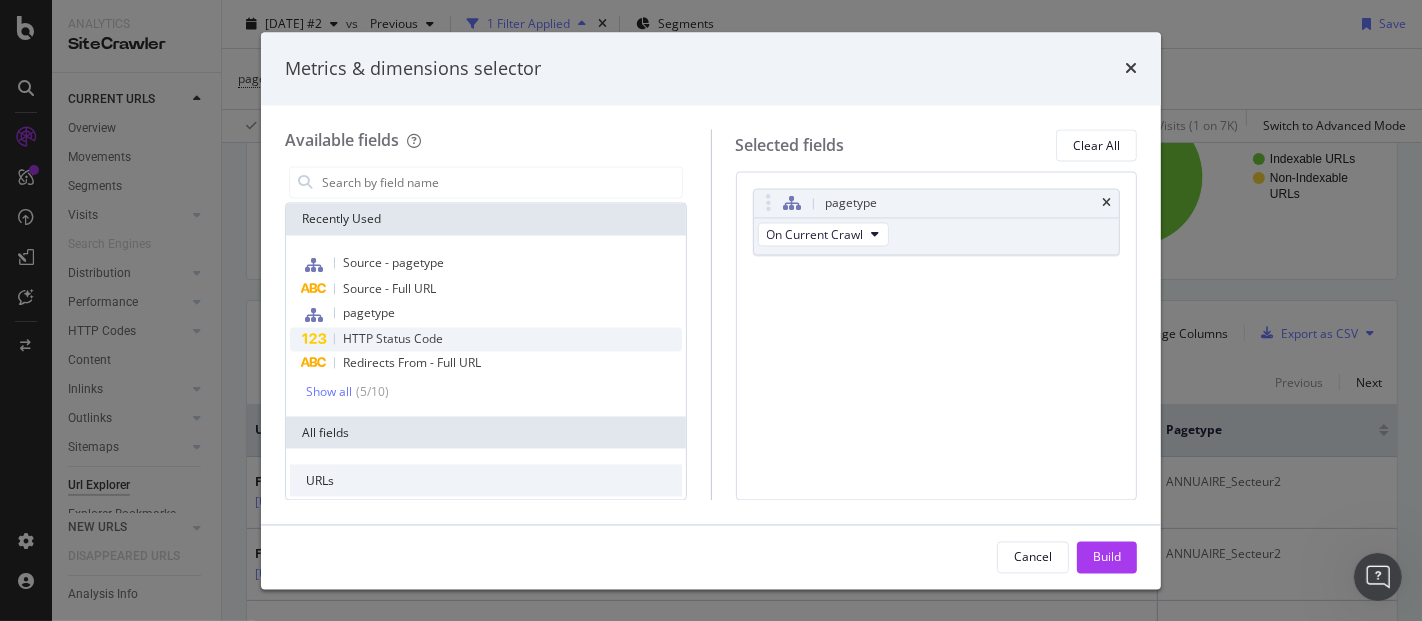 click on "HTTP Status Code" at bounding box center [486, 340] 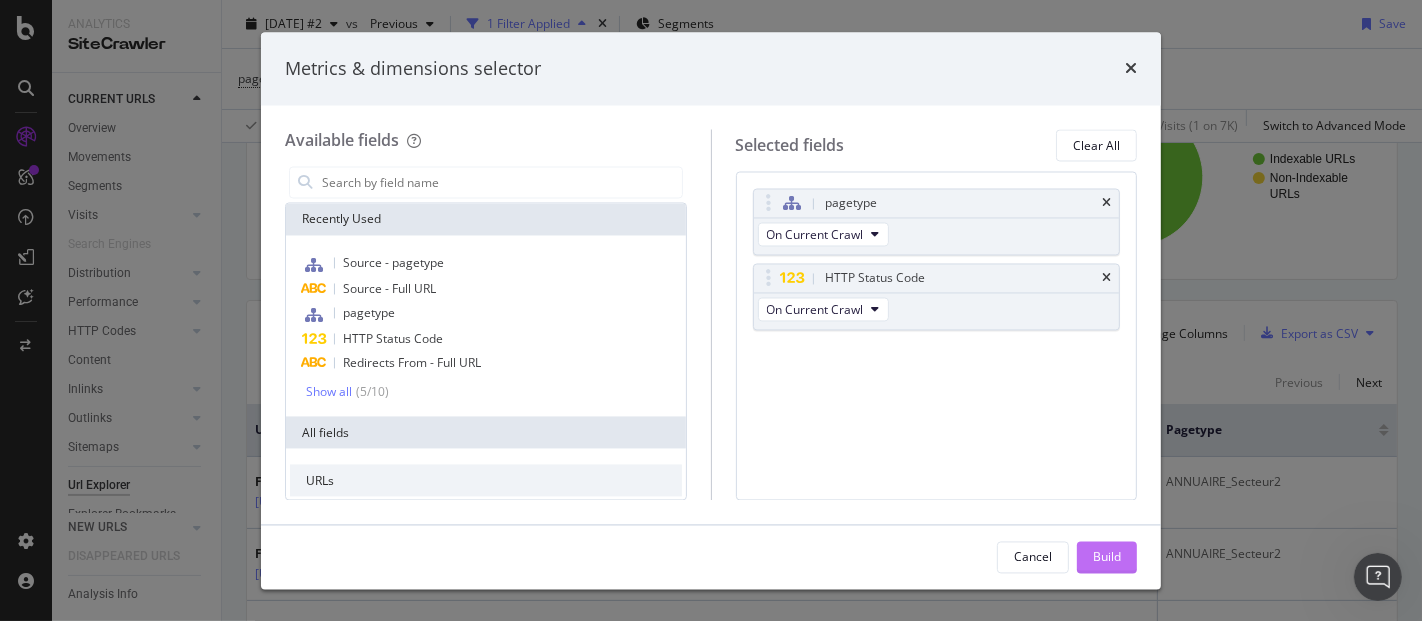 click on "Build" at bounding box center (1107, 557) 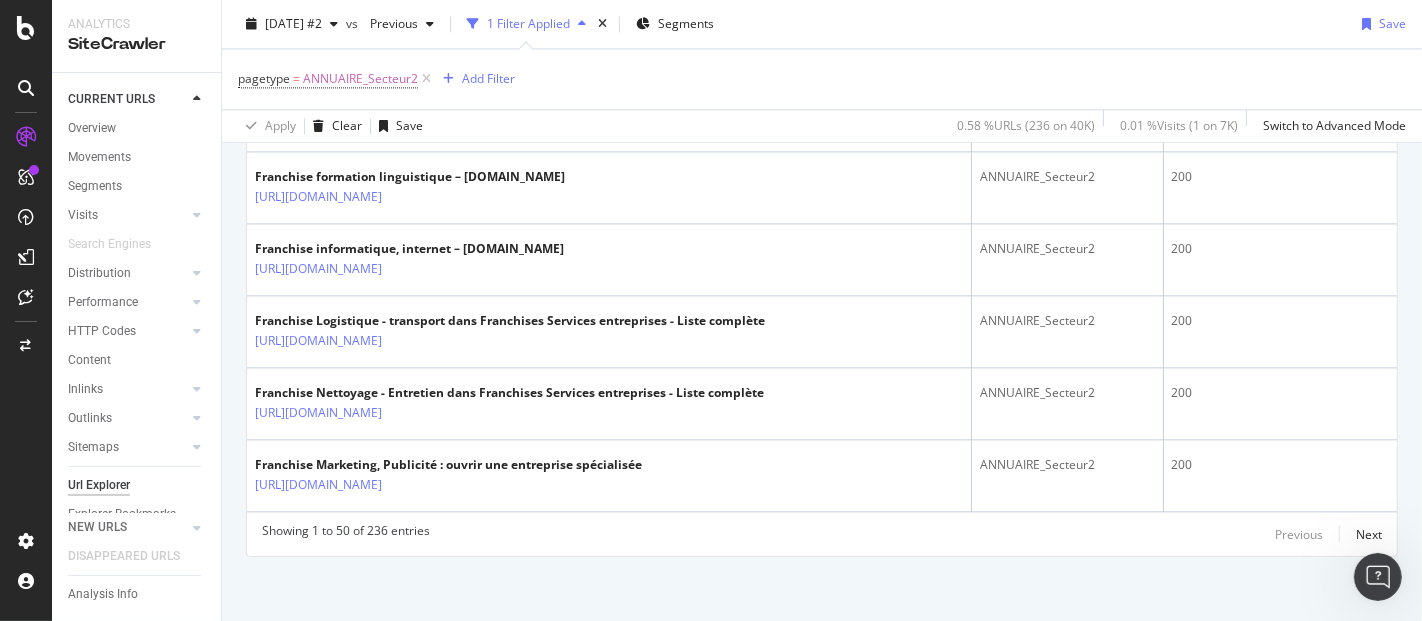 scroll, scrollTop: 3771, scrollLeft: 0, axis: vertical 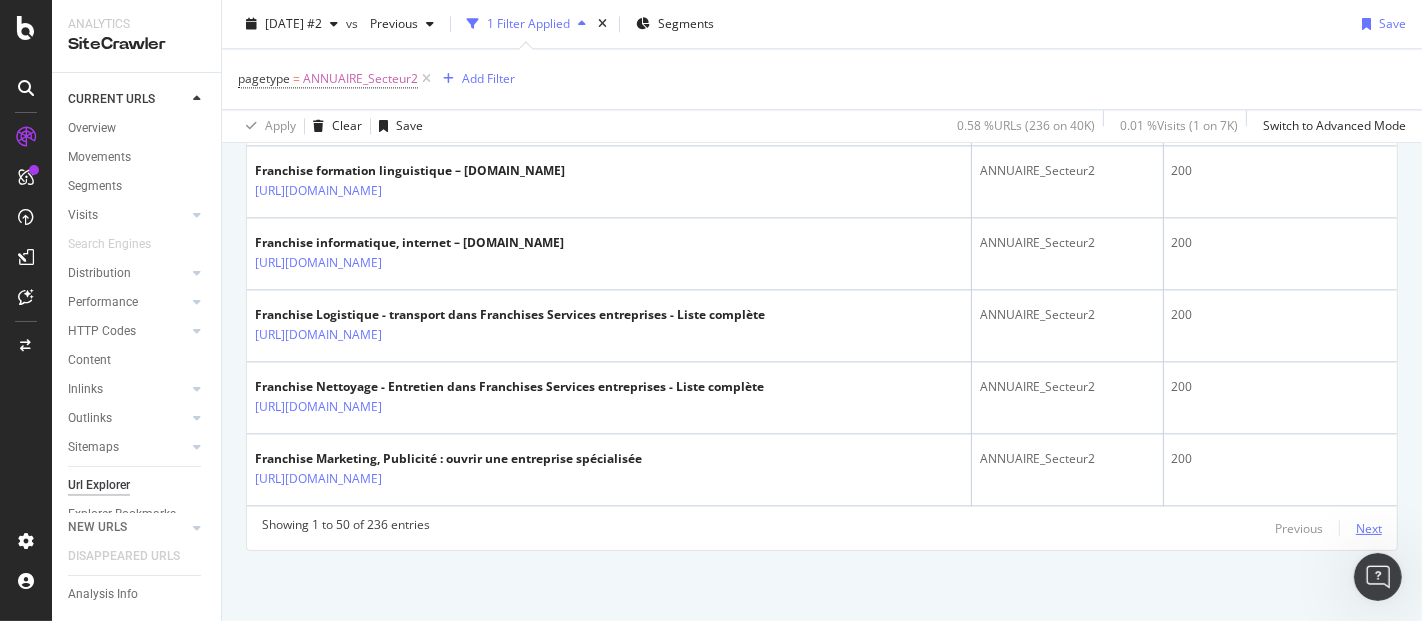 click on "Next" at bounding box center (1369, 528) 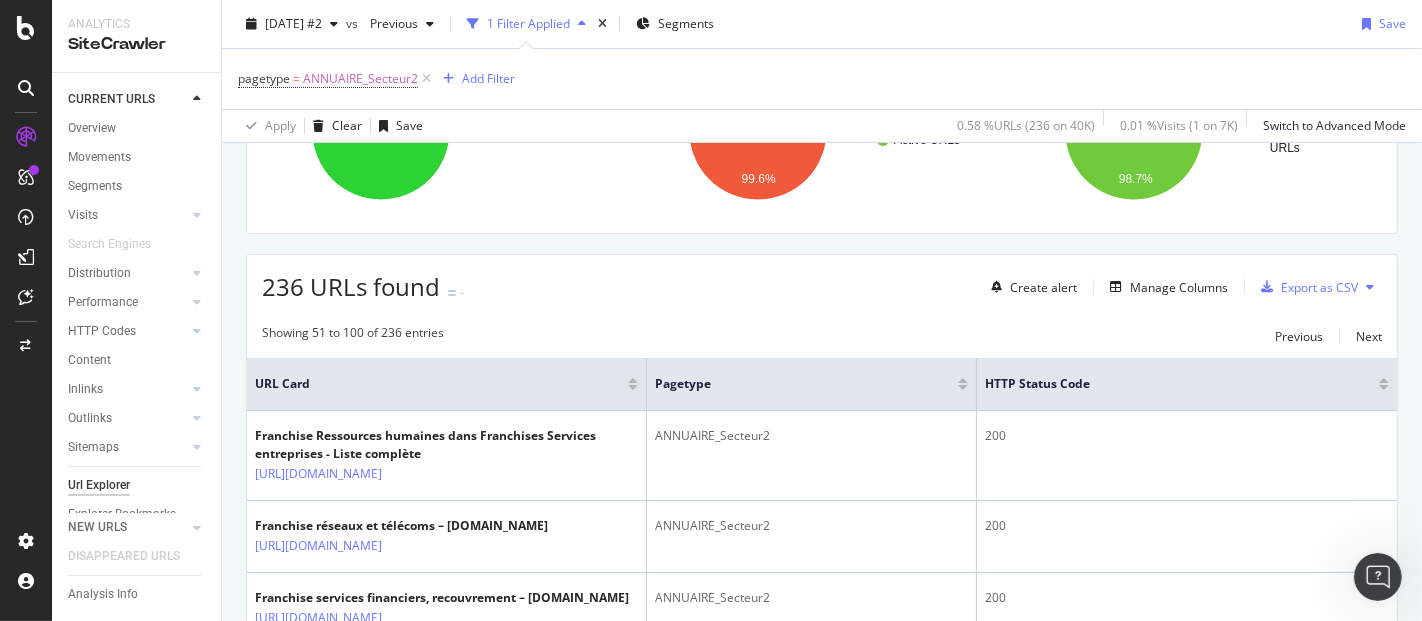 scroll, scrollTop: 3771, scrollLeft: 0, axis: vertical 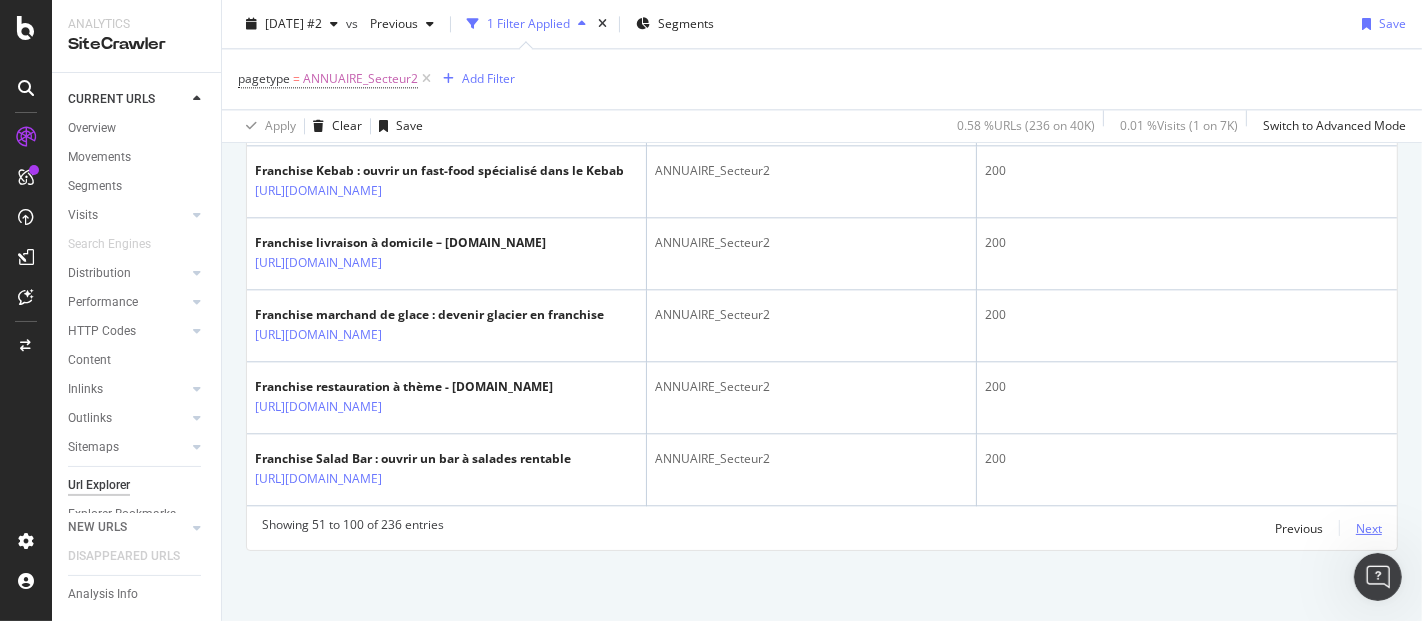 click on "Next" at bounding box center (1369, 528) 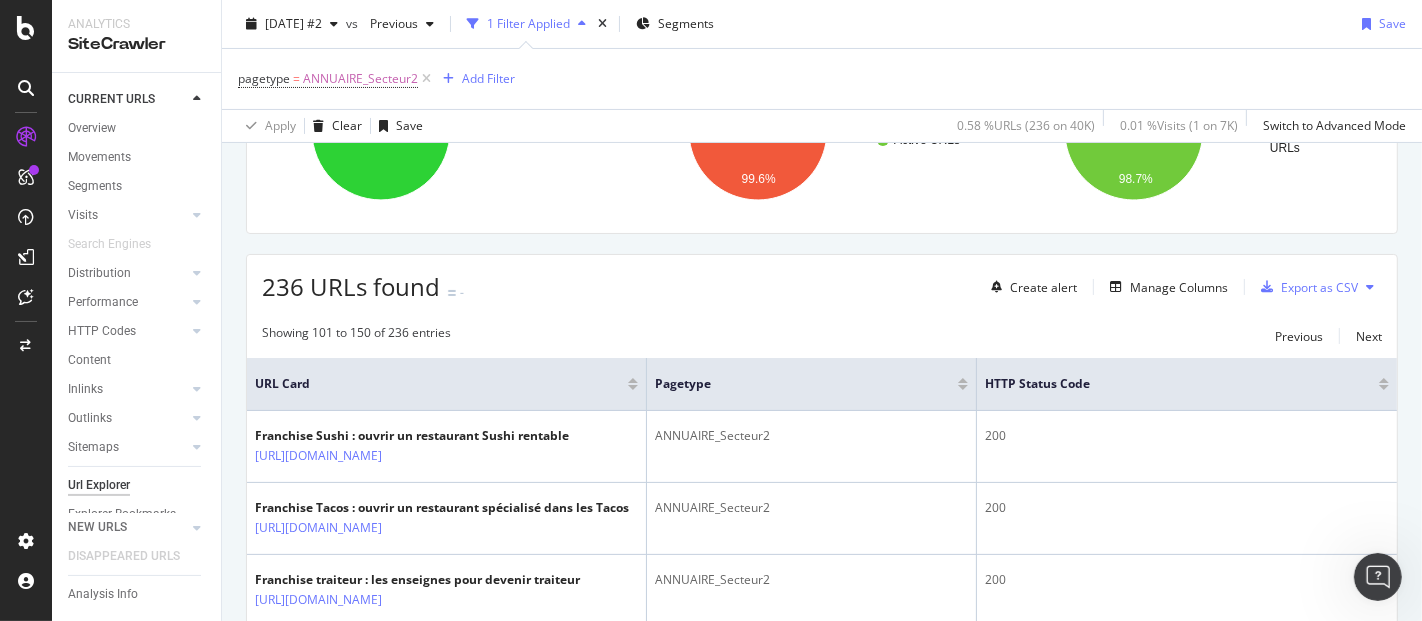 scroll, scrollTop: 5108, scrollLeft: 0, axis: vertical 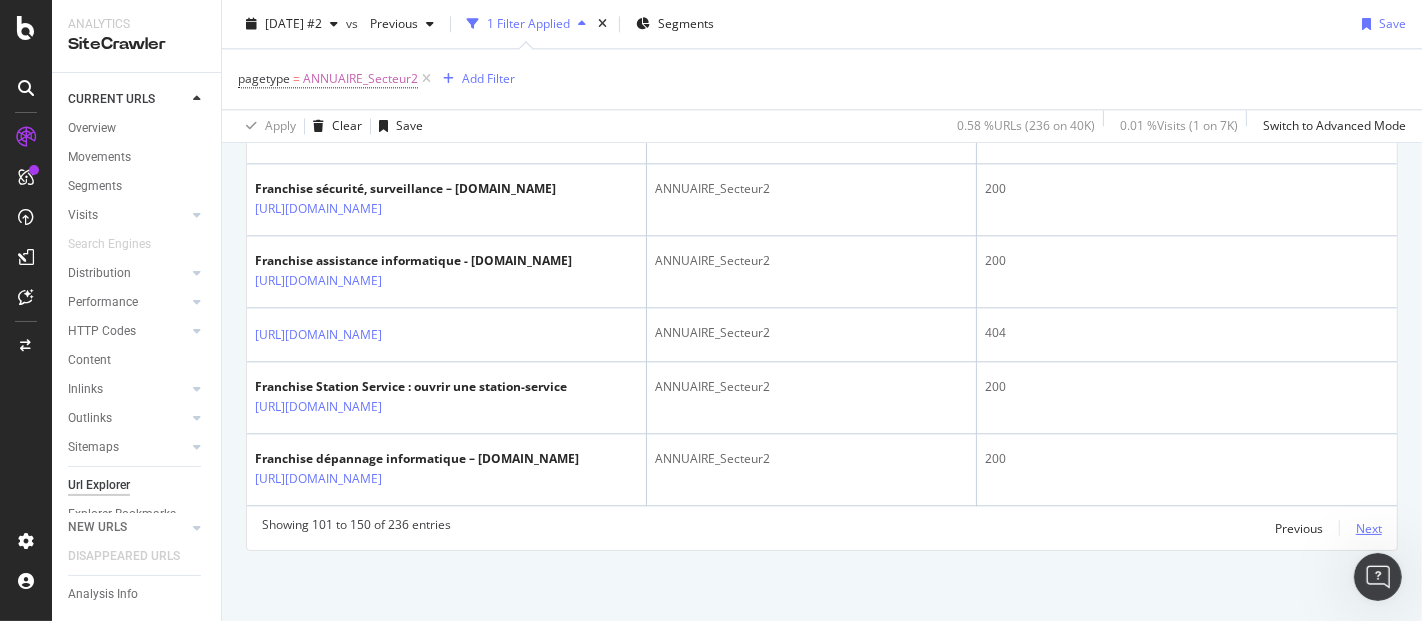 click on "Showing 101 to 150 of 236 entries Previous Next URL Card pagetype HTTP Status Code Franchise Sushi : ouvrir un restaurant Sushi rentable [URL][DOMAIN_NAME] ANNUAIRE_Secteur2 200 Franchise Tacos : ouvrir un restaurant spécialisé dans les Tacos [URL][DOMAIN_NAME] ANNUAIRE_Secteur2 200 Franchise traiteur : les enseignes pour devenir traiteur [URL][DOMAIN_NAME] ANNUAIRE_Secteur2 200 Franchise vente à emporter : les concepts qui marchent ! [URL][DOMAIN_NAME] ANNUAIRE_Secteur2 200 Franchise Yaourt Glacé - Se lancer dans le Frozen Yogurt [URL][DOMAIN_NAME] ANNUAIRE_Secteur2 200 Franchise Halal : ouvrir un restaurant Halal [URL][DOMAIN_NAME] 200 200" at bounding box center [822, -1483] 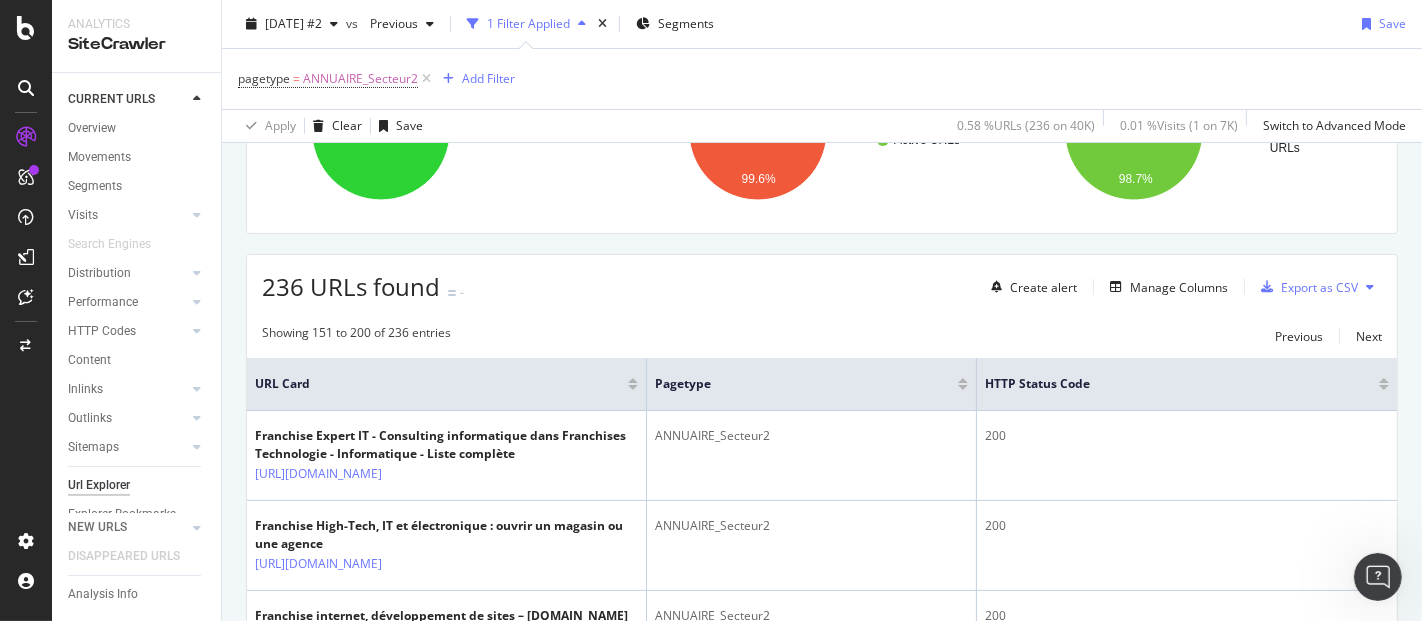 scroll, scrollTop: 5108, scrollLeft: 0, axis: vertical 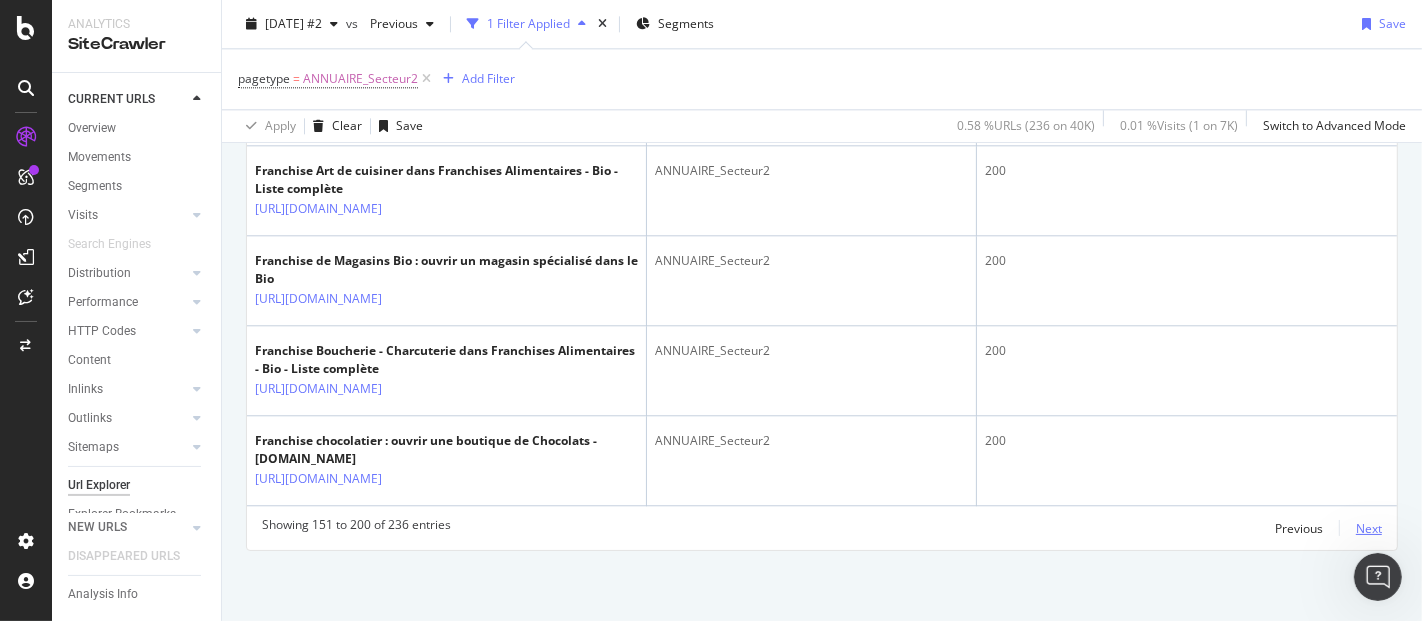 click on "Next" at bounding box center (1369, 528) 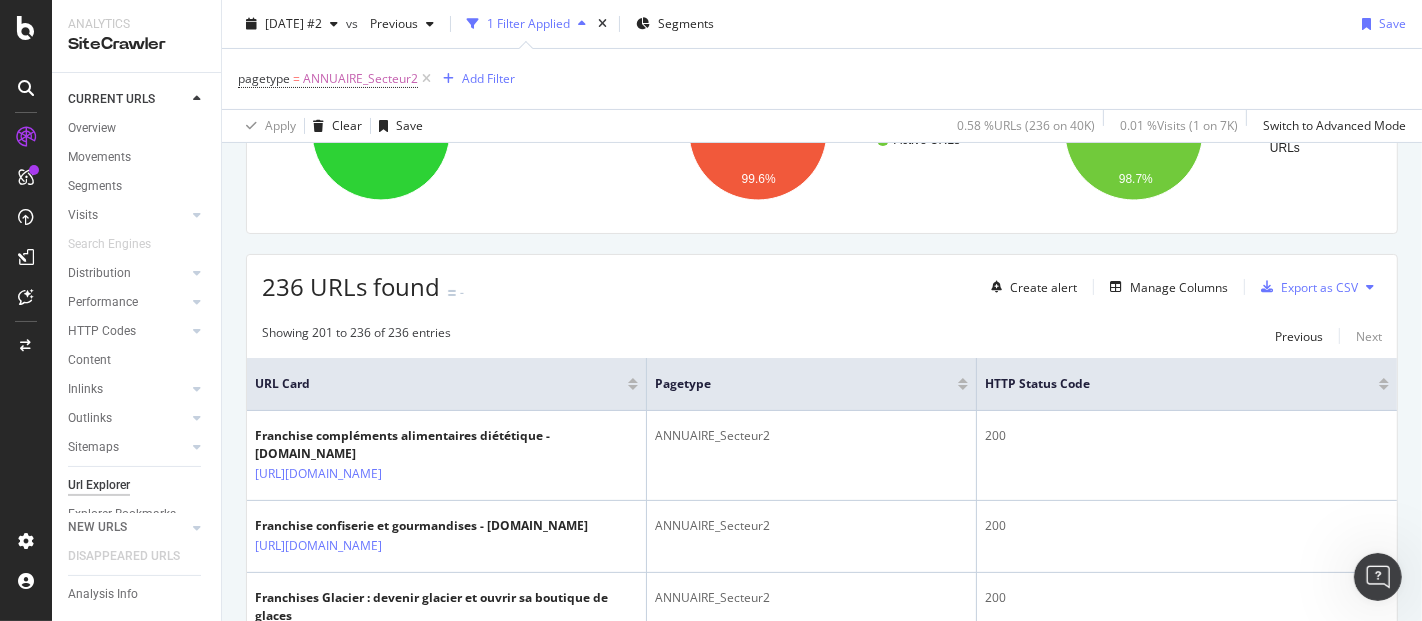 scroll, scrollTop: 3800, scrollLeft: 0, axis: vertical 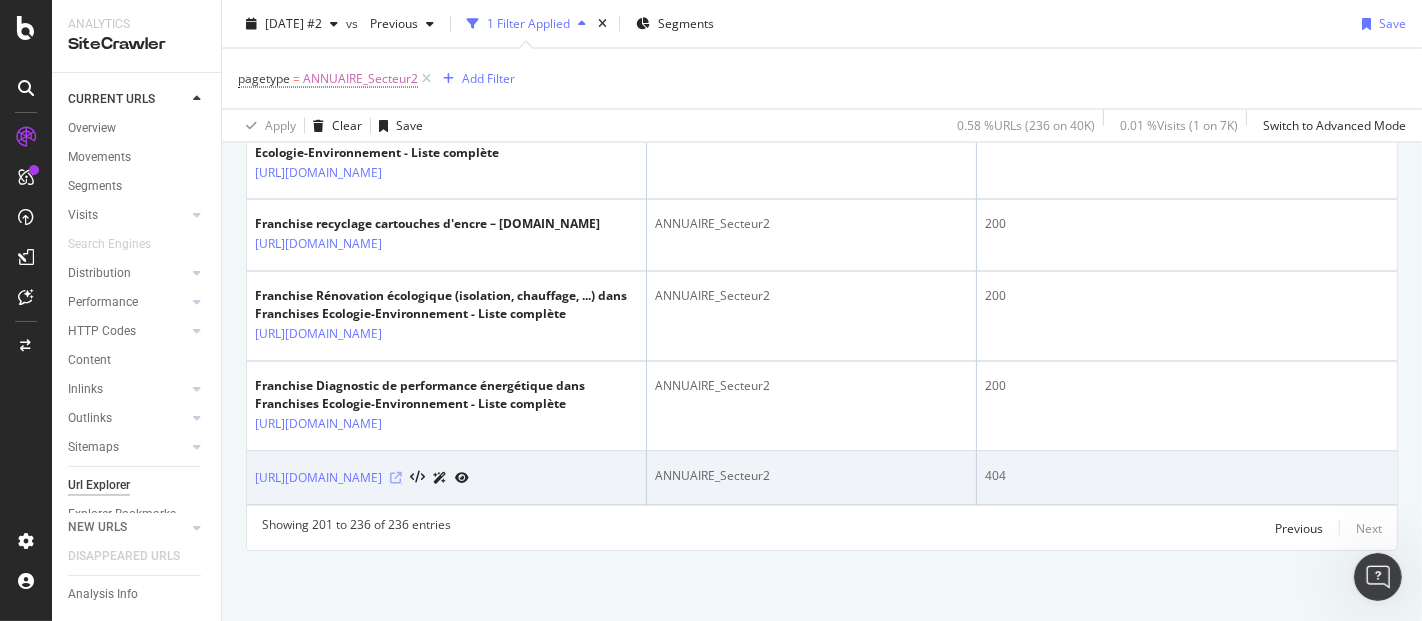 click at bounding box center [396, 479] 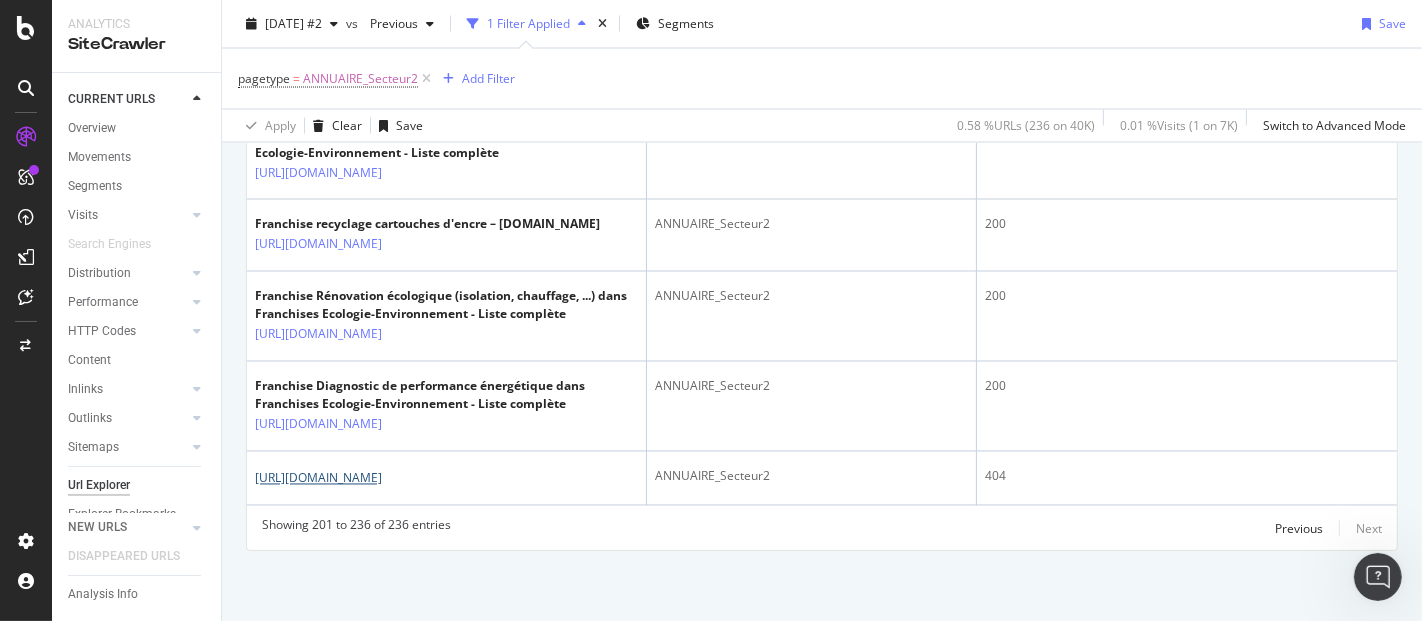 scroll, scrollTop: 3800, scrollLeft: 0, axis: vertical 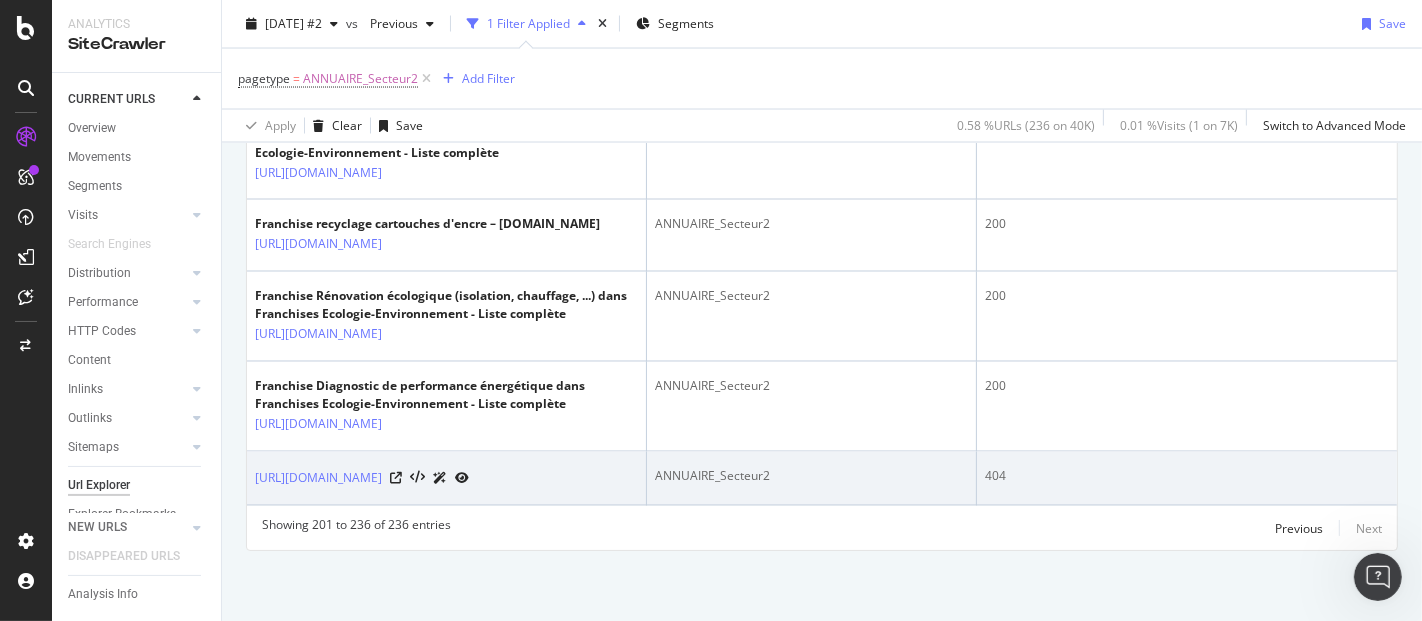 click at bounding box center [429, 478] 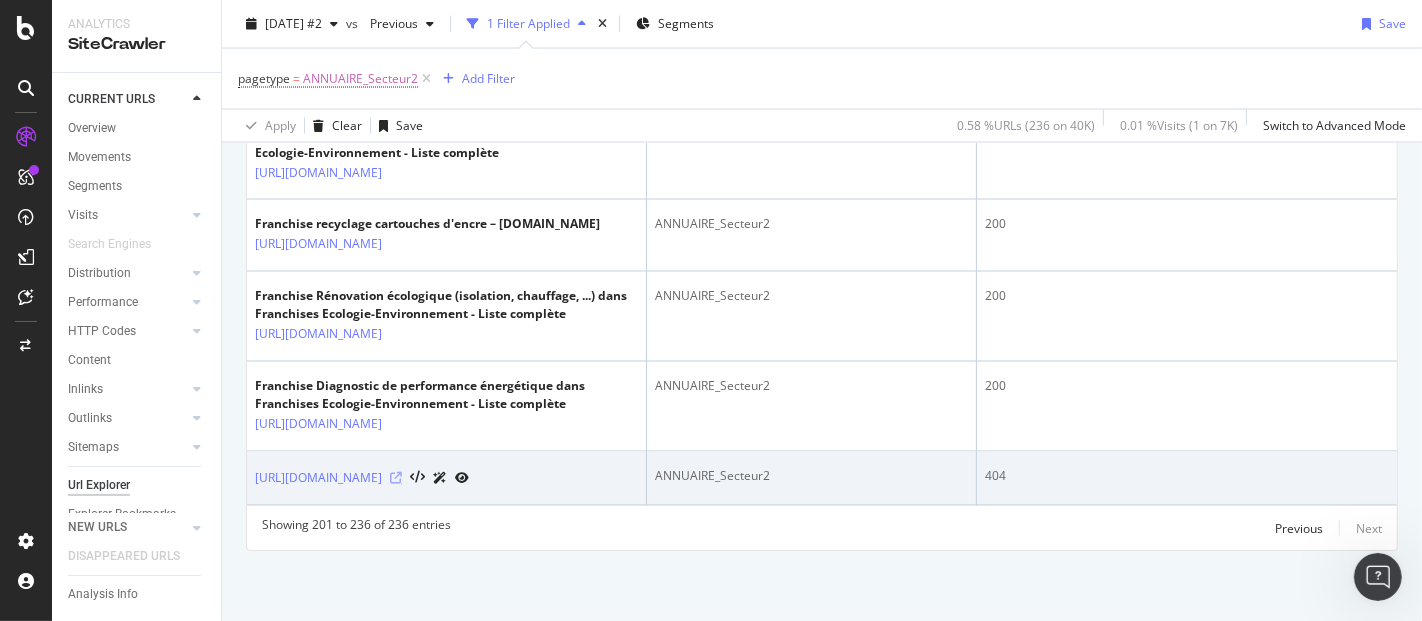 click at bounding box center (396, 479) 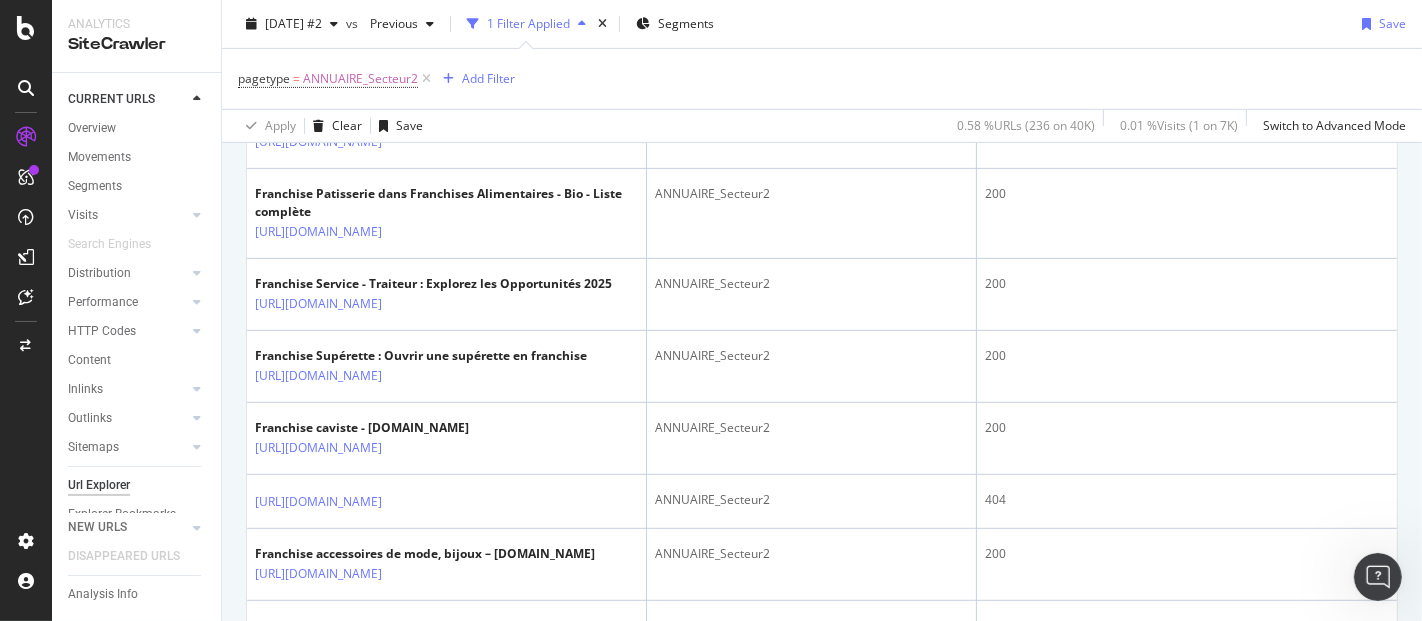 scroll, scrollTop: 627, scrollLeft: 0, axis: vertical 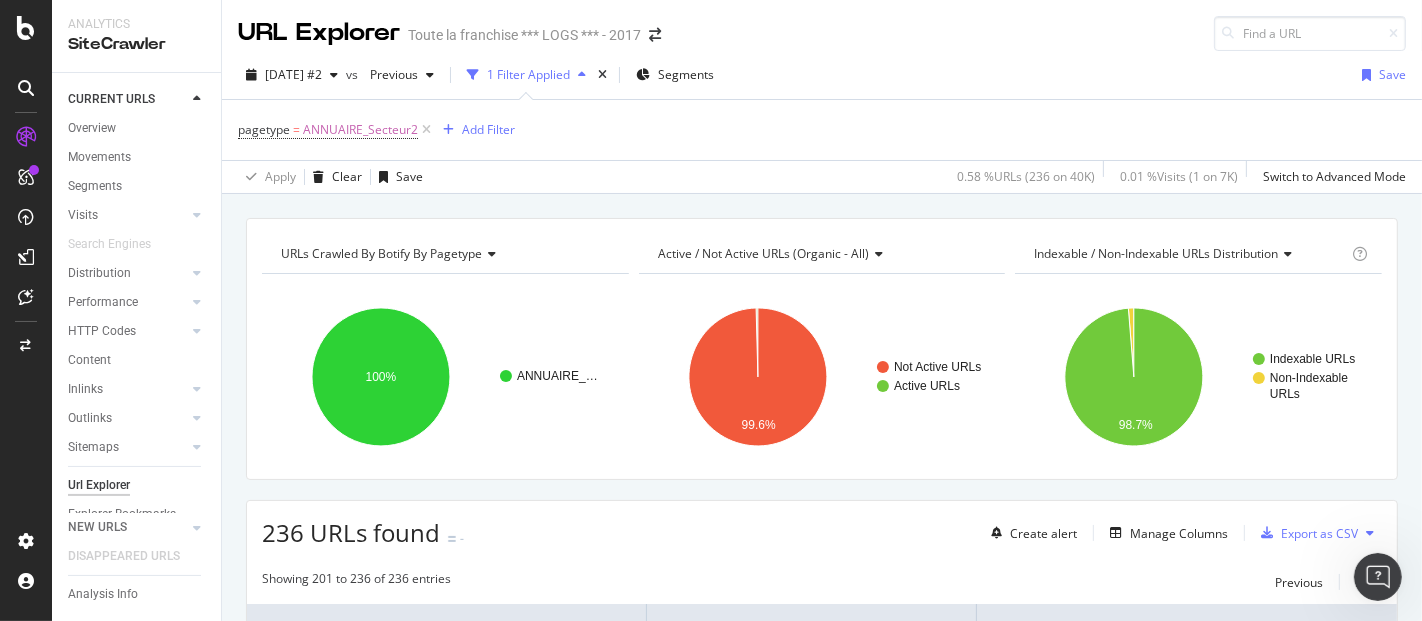 click on "Url Explorer" at bounding box center [99, 485] 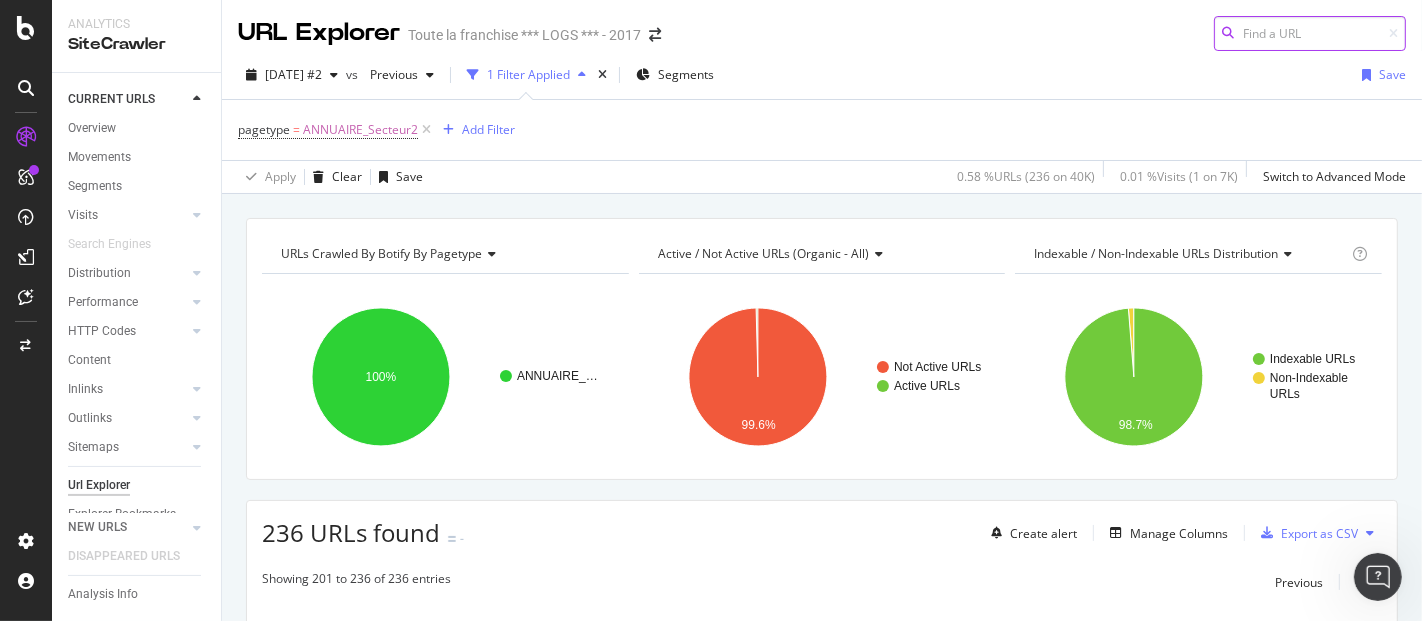 click at bounding box center (1310, 33) 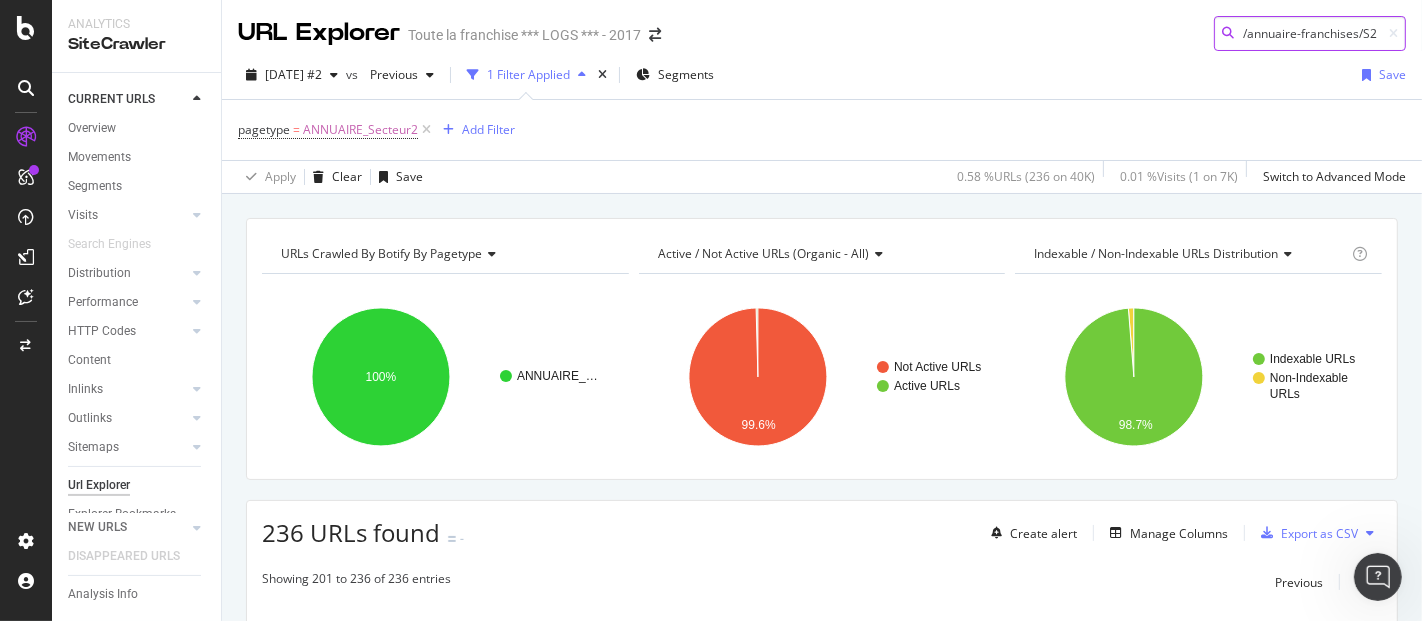 scroll, scrollTop: 0, scrollLeft: 120, axis: horizontal 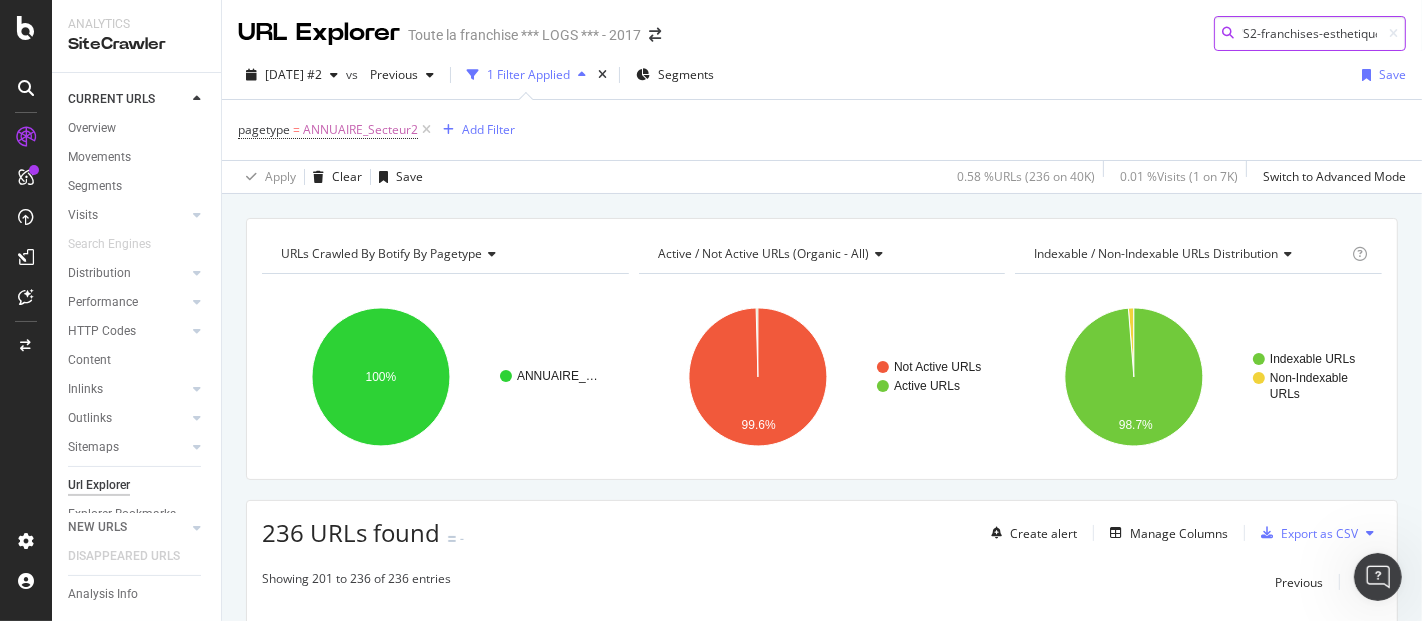type on "/annuaire-franchises/S2-franchises-esthetique" 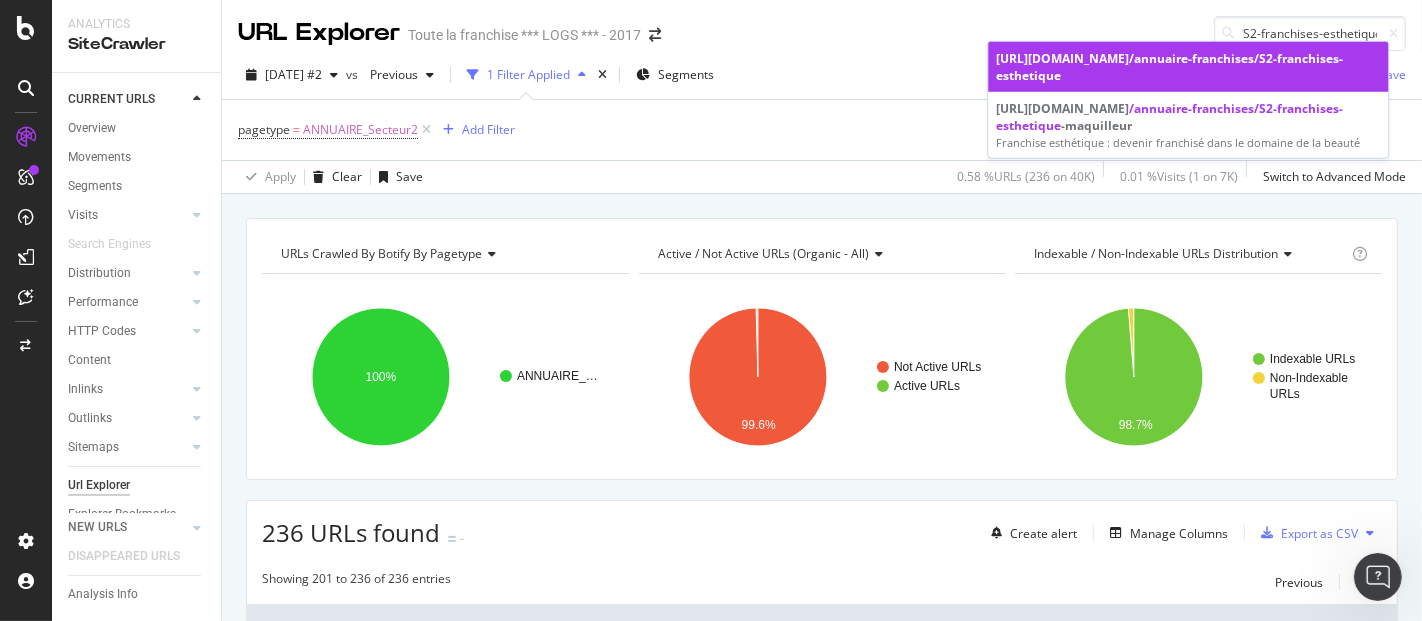 scroll, scrollTop: 0, scrollLeft: 0, axis: both 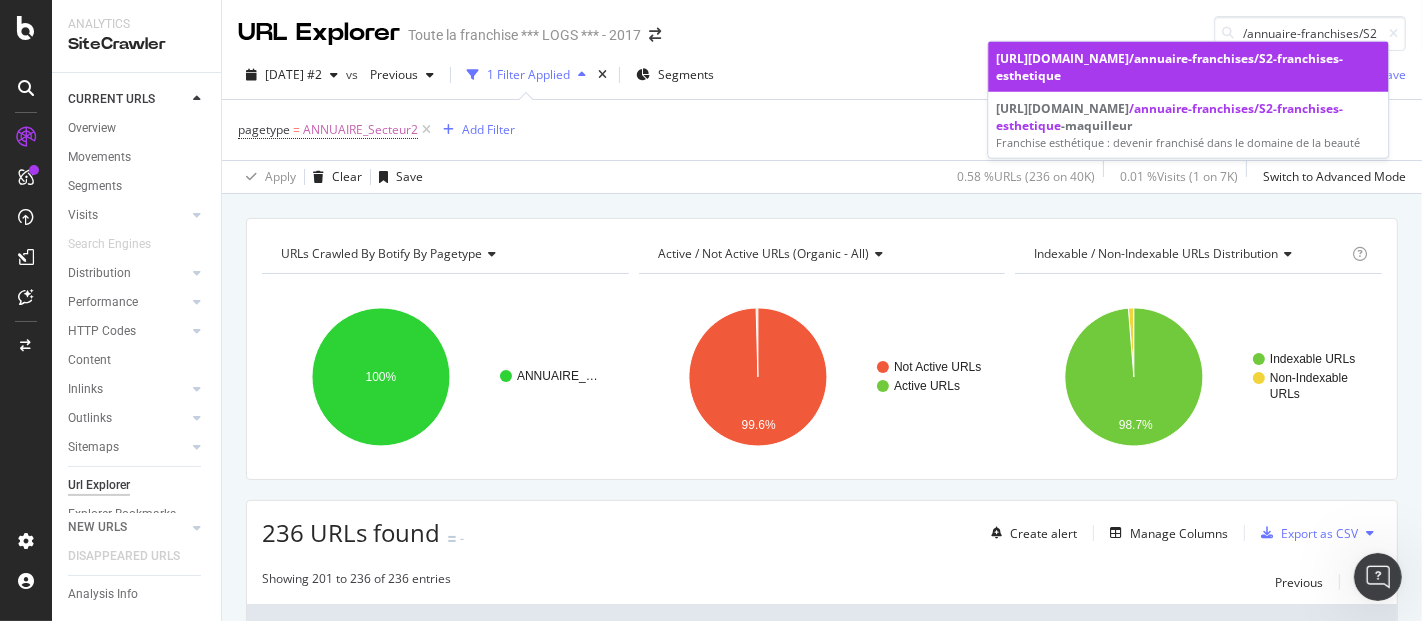 click on "[URL][DOMAIN_NAME] /annuaire-franchises/S2-franchises-esthetique" at bounding box center (1188, 67) 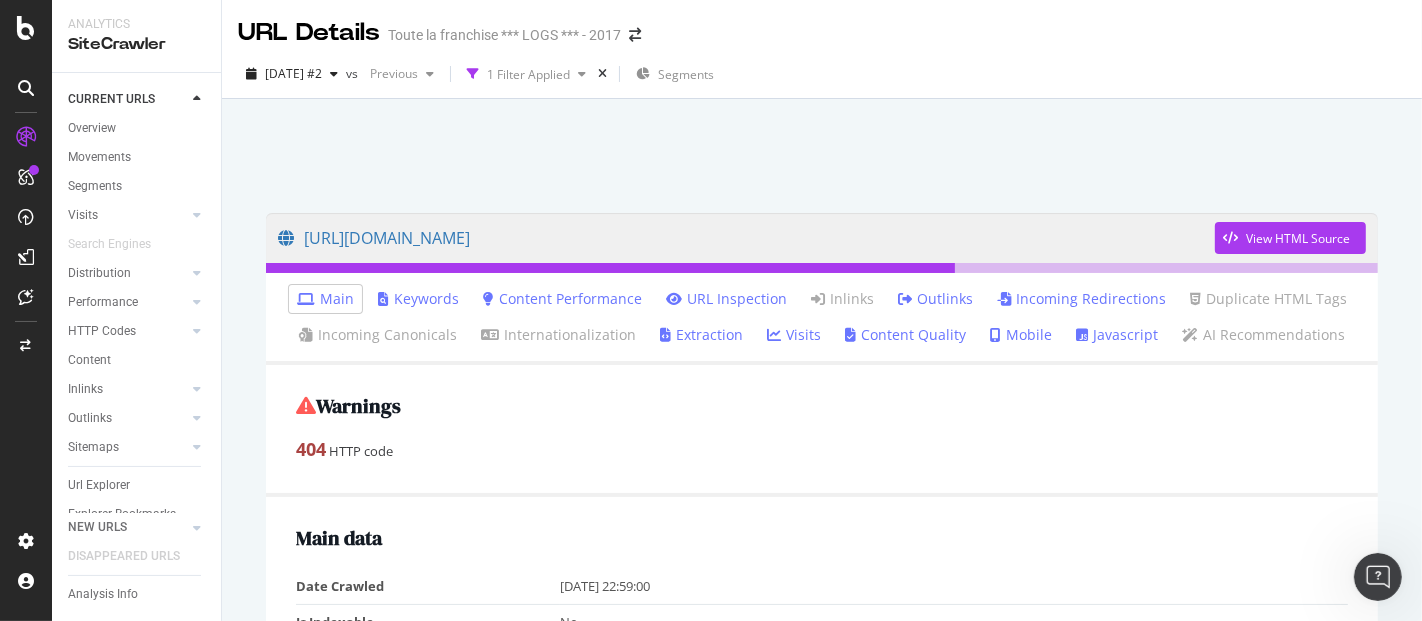 click on "URL Inspection" at bounding box center [726, 299] 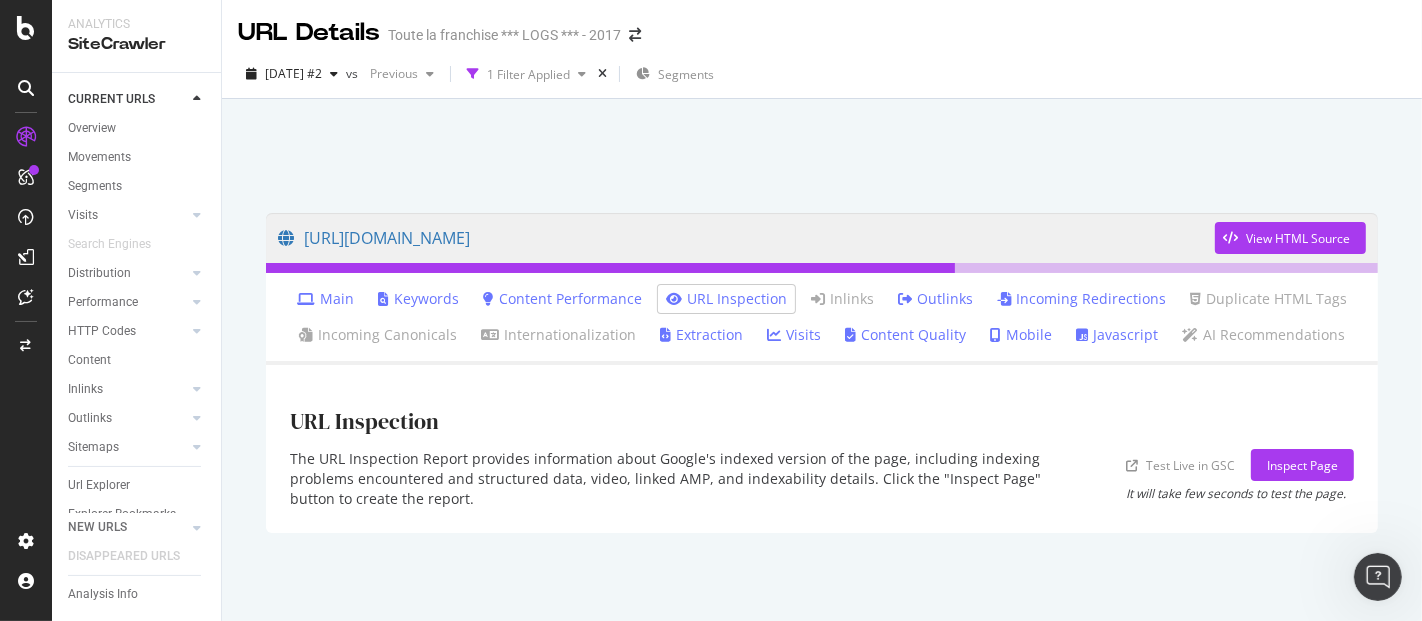 scroll, scrollTop: 1, scrollLeft: 0, axis: vertical 